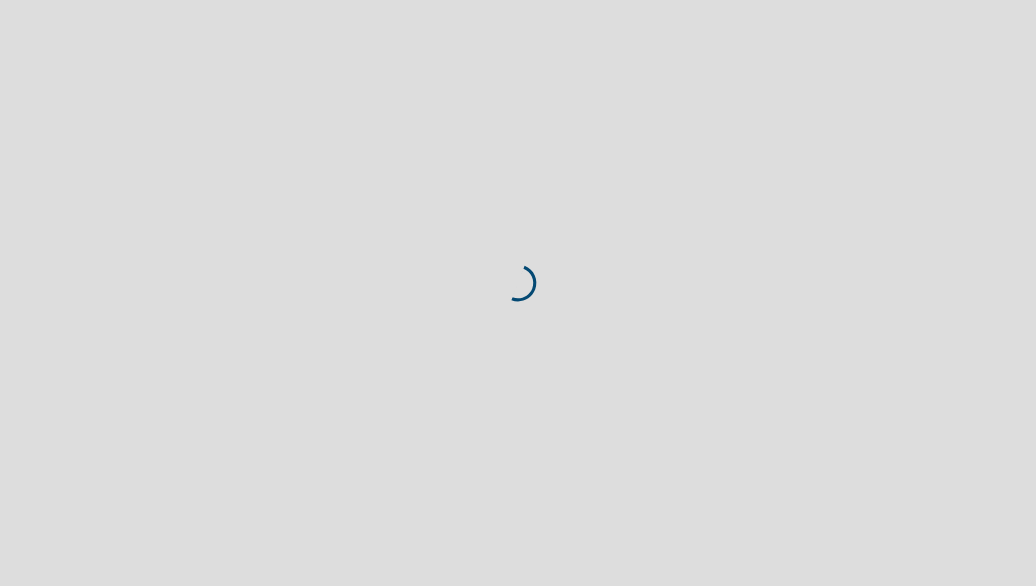 scroll, scrollTop: 0, scrollLeft: 0, axis: both 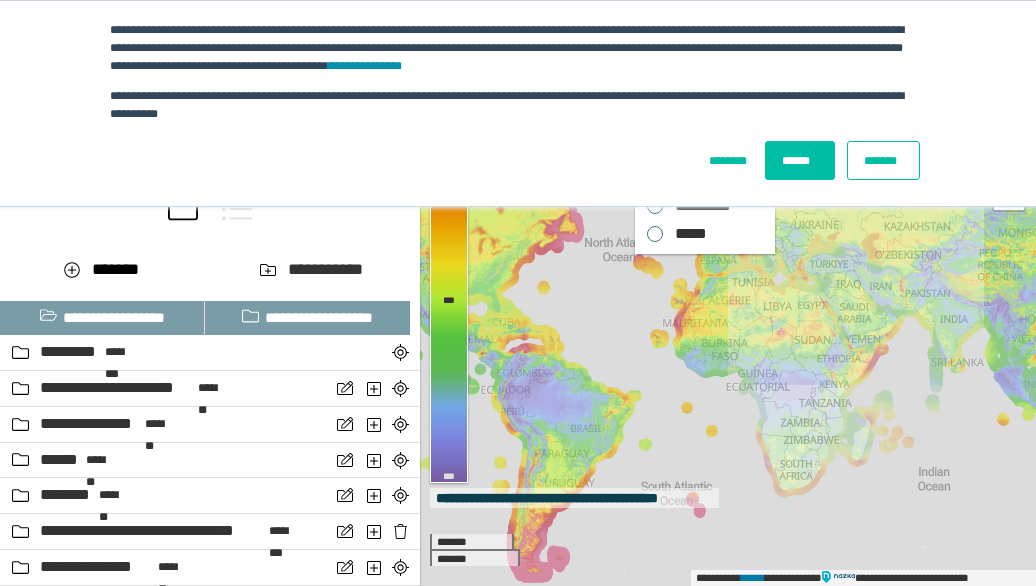 click on "*******" at bounding box center [883, 160] 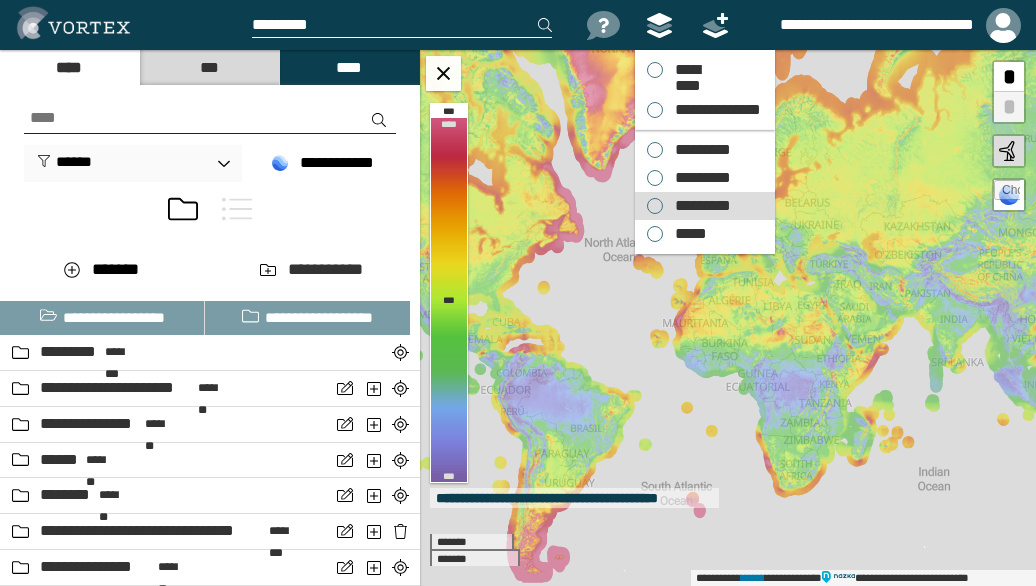 click on "*********" at bounding box center (698, 150) 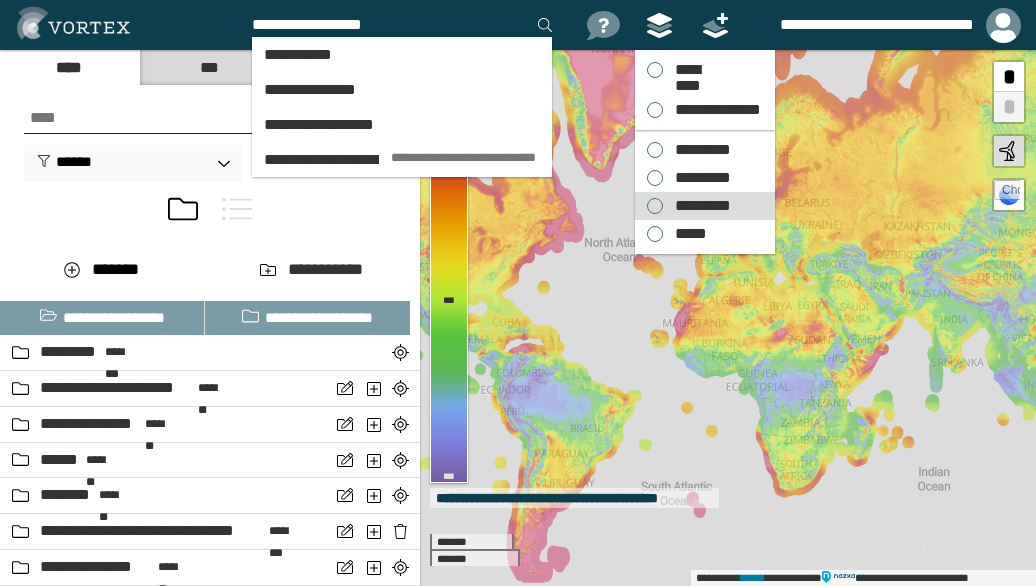 type on "**********" 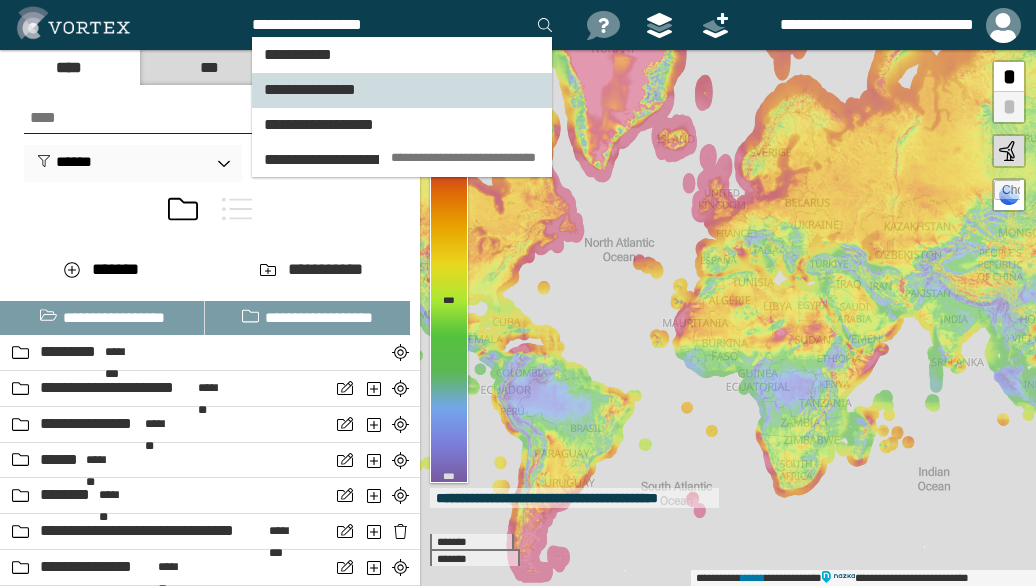 click on "**********" at bounding box center [402, 90] 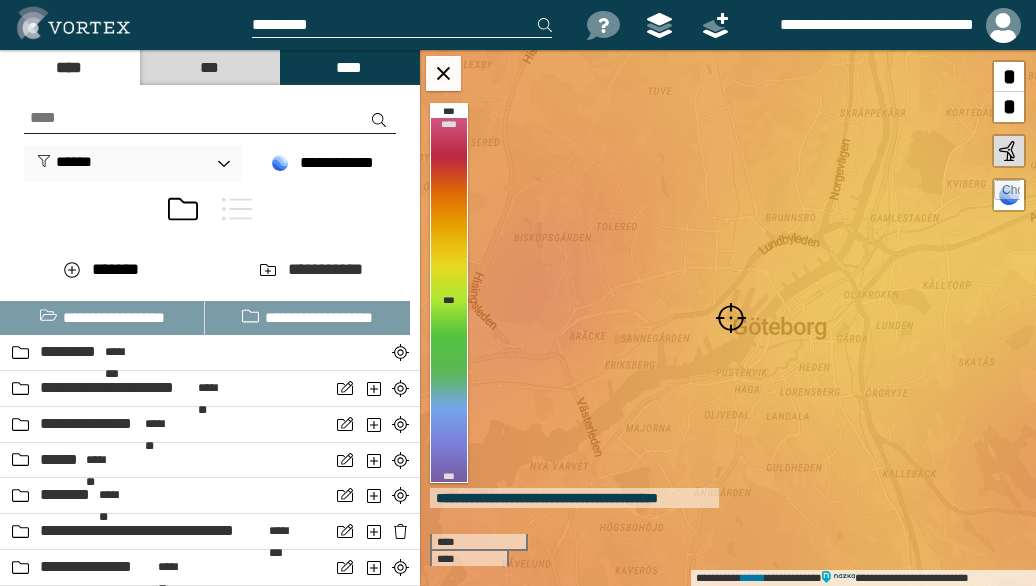 click at bounding box center [731, 318] 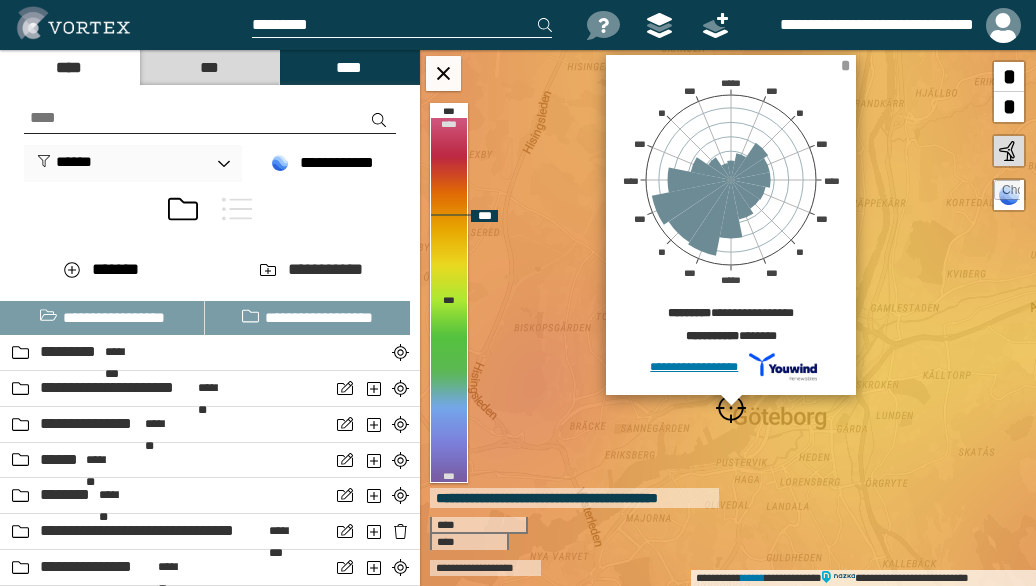 click on "*" at bounding box center [845, 65] 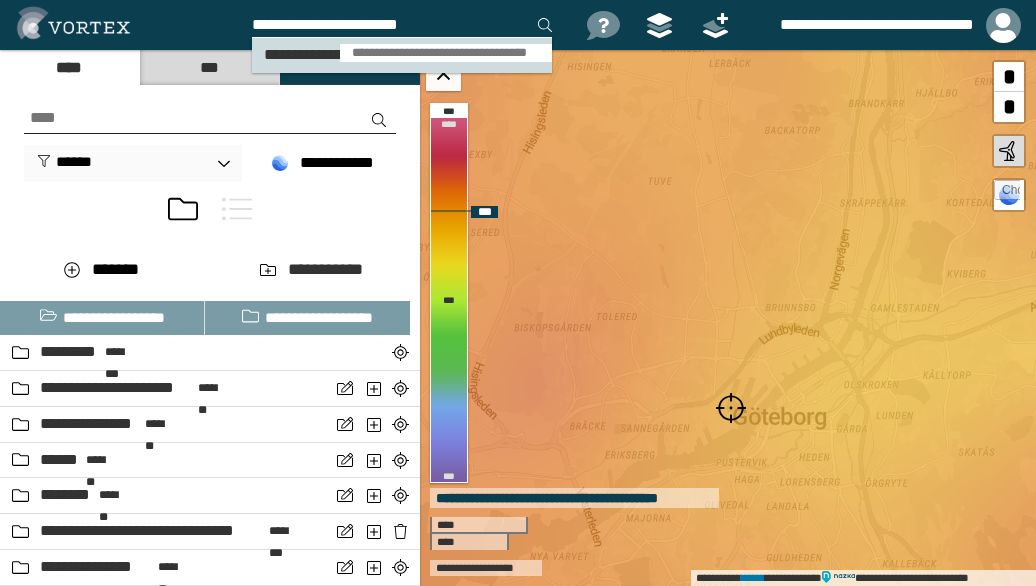 type on "**********" 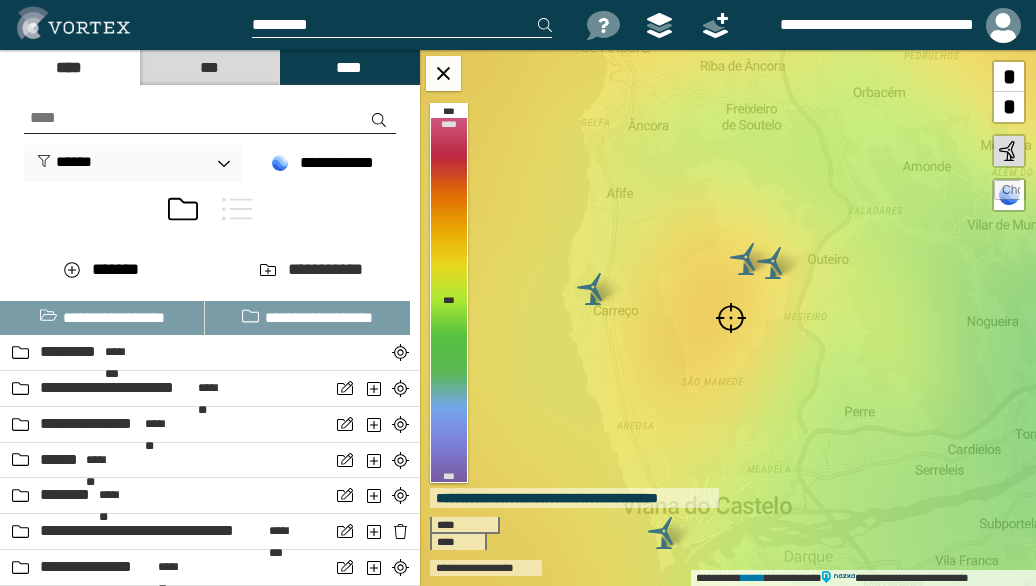 click at bounding box center (731, 318) 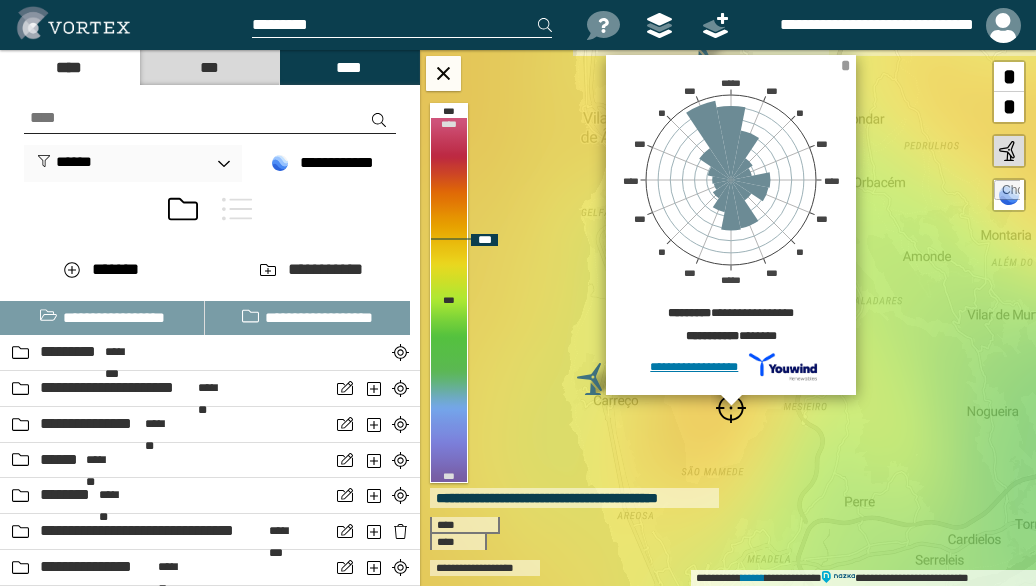 click on "*" at bounding box center (845, 65) 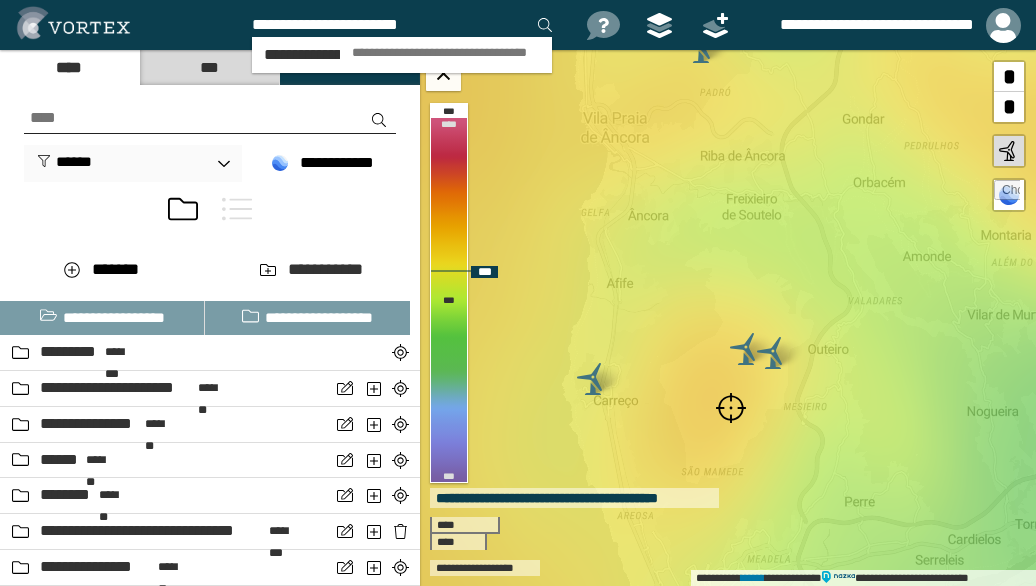 type on "**********" 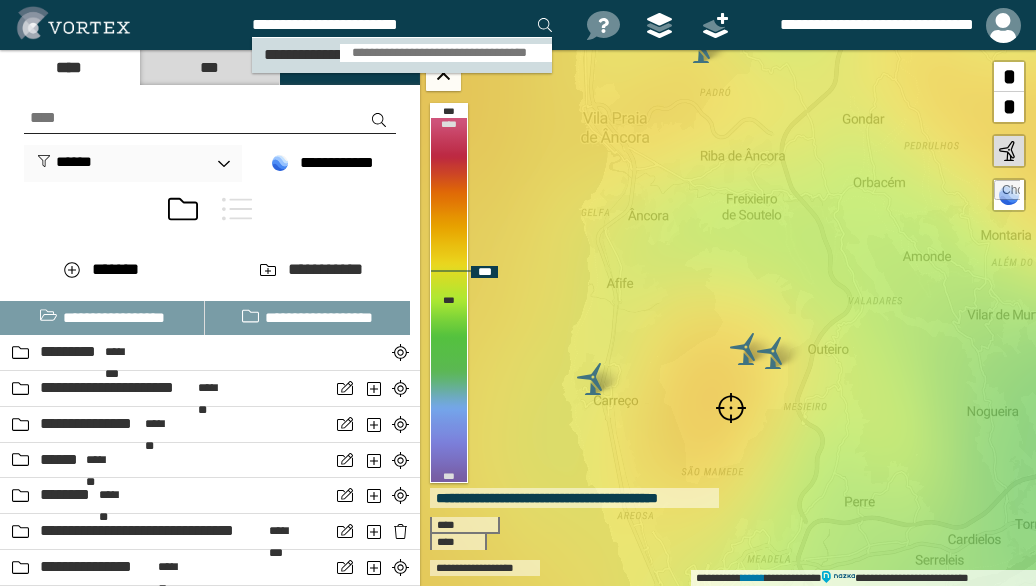 click on "**********" at bounding box center (446, 53) 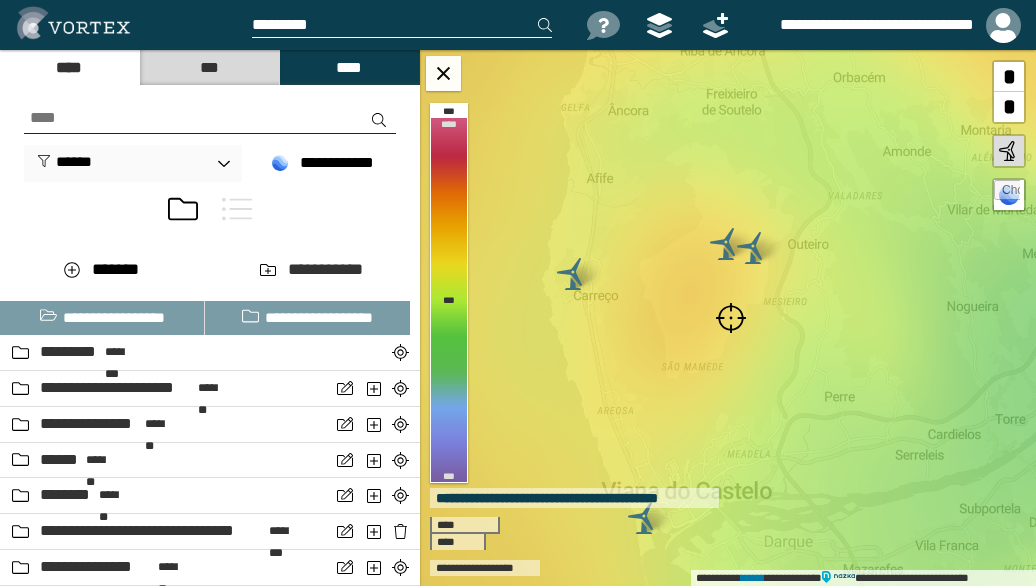 click at bounding box center [731, 318] 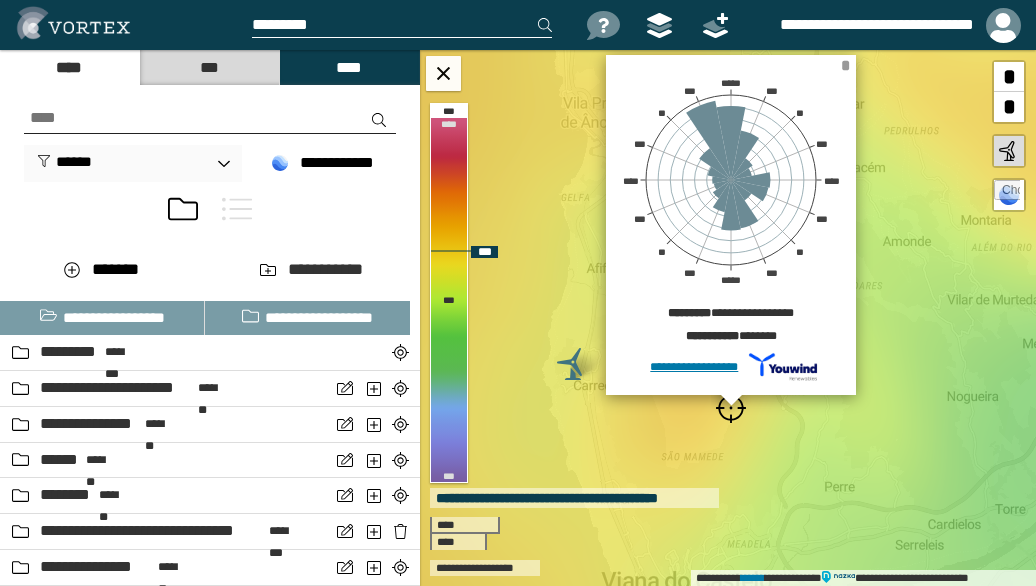 click on "*" at bounding box center (845, 65) 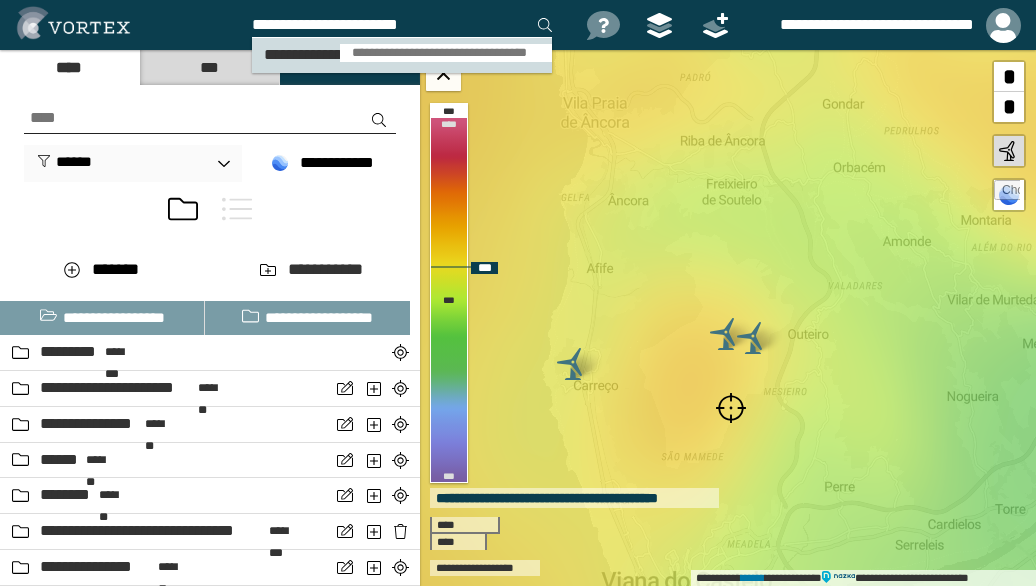 type on "**********" 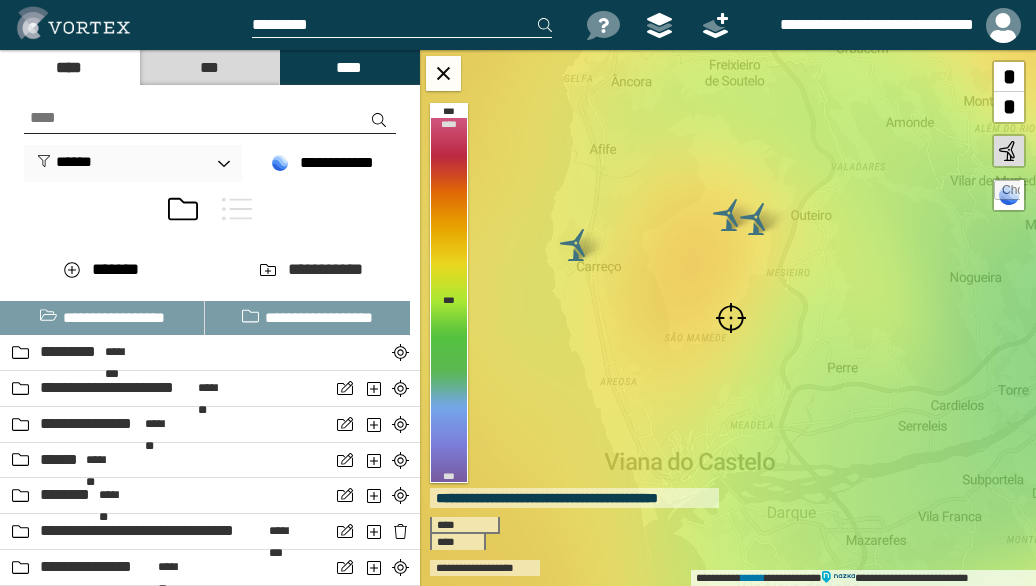 click at bounding box center (731, 318) 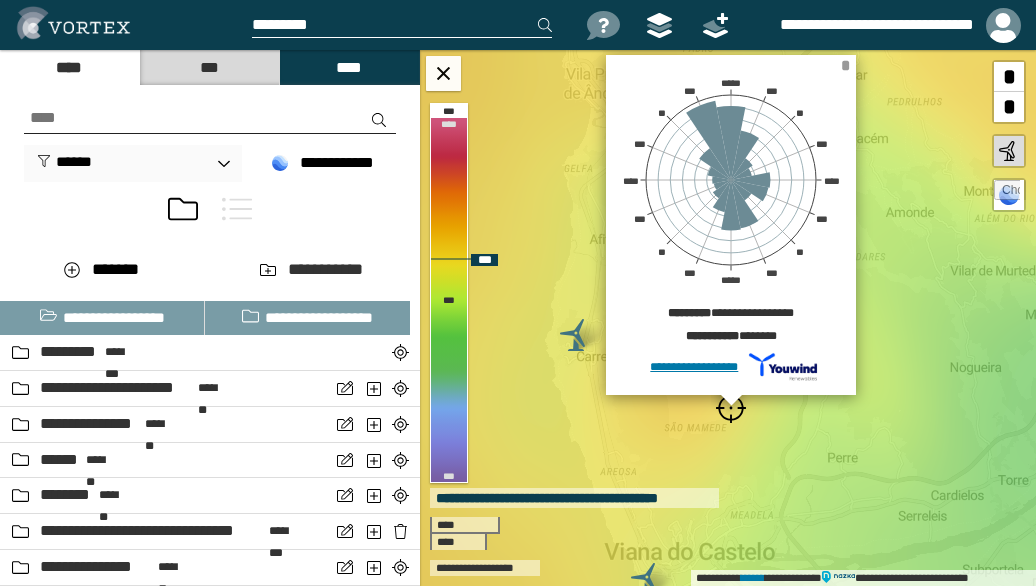 click on "*" at bounding box center [845, 65] 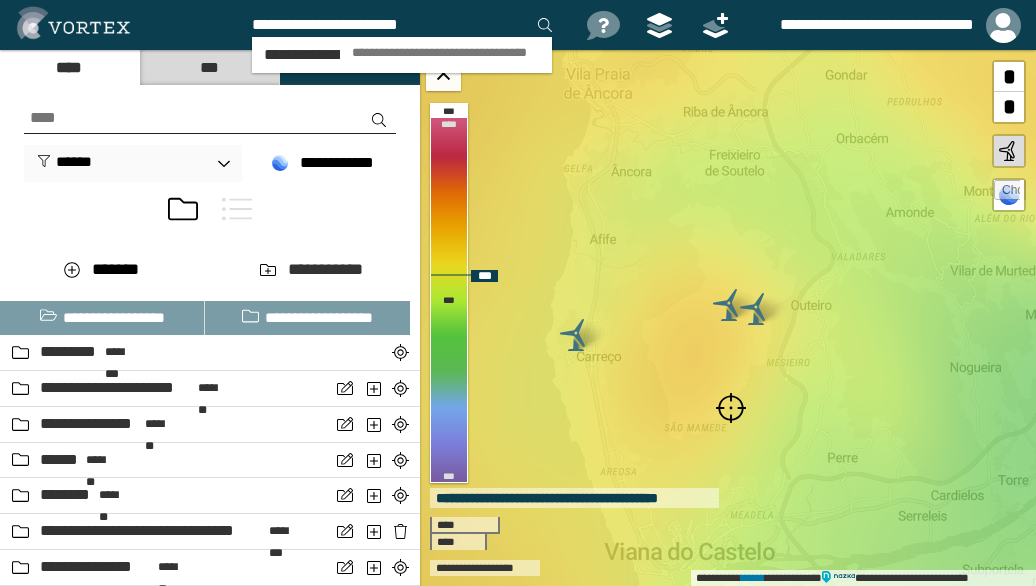 type on "**********" 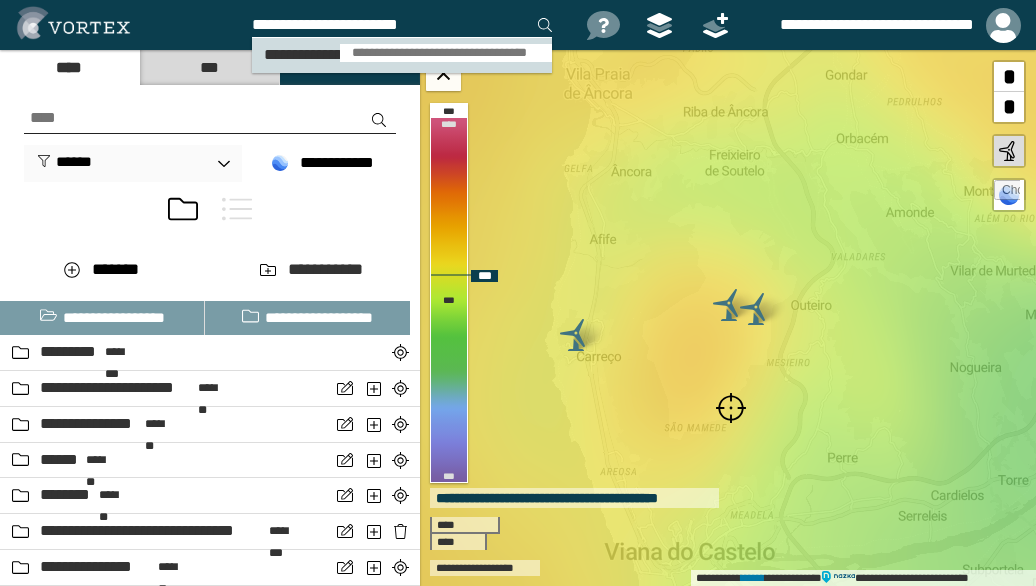 click on "**********" at bounding box center [446, 53] 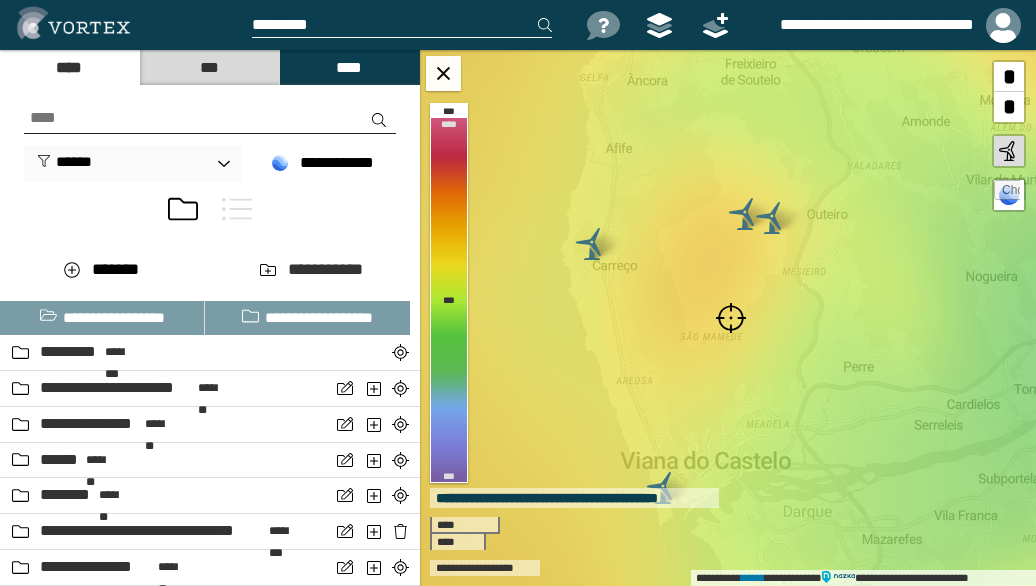click at bounding box center [731, 318] 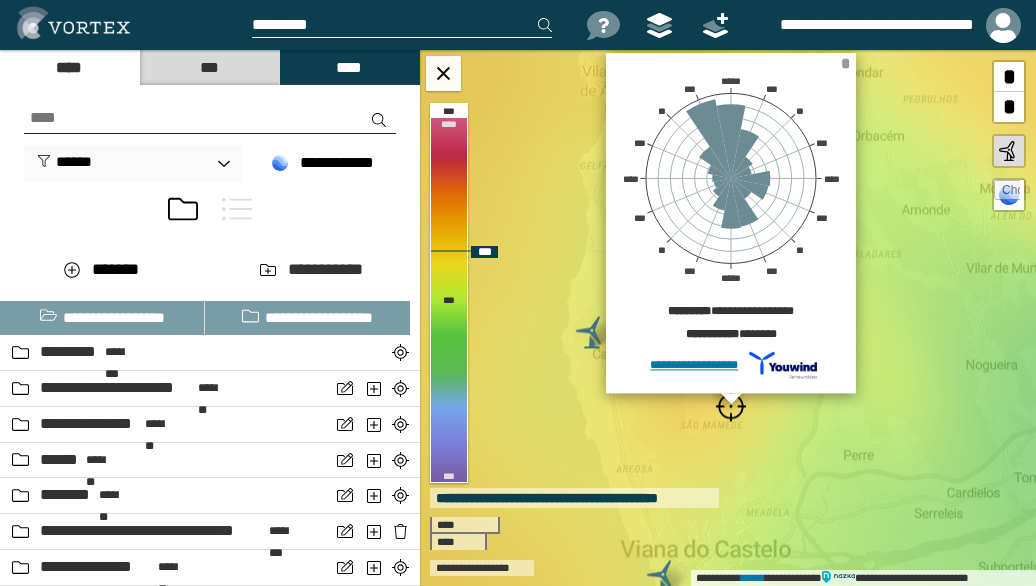 click on "*" at bounding box center (845, 63) 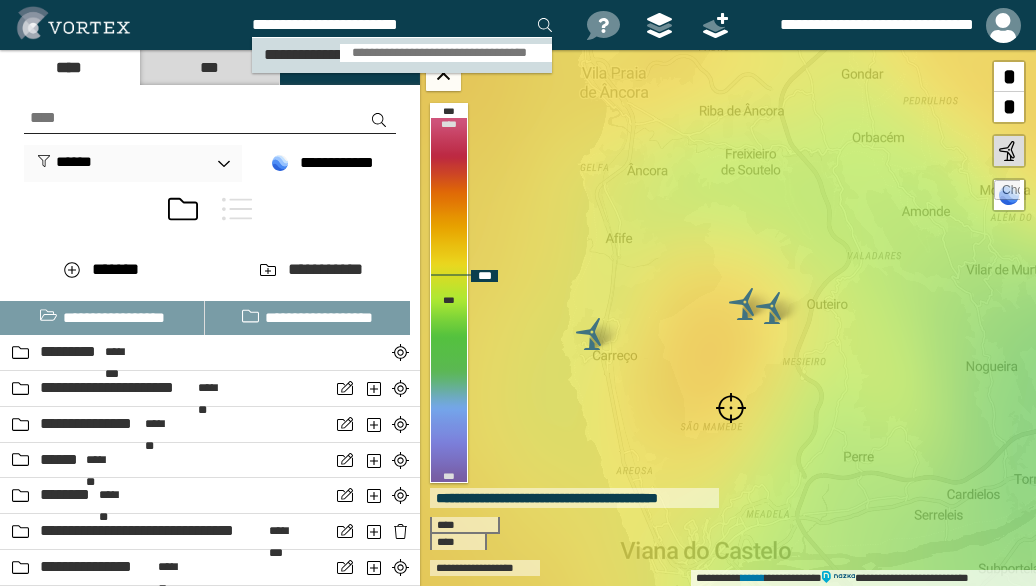type on "**********" 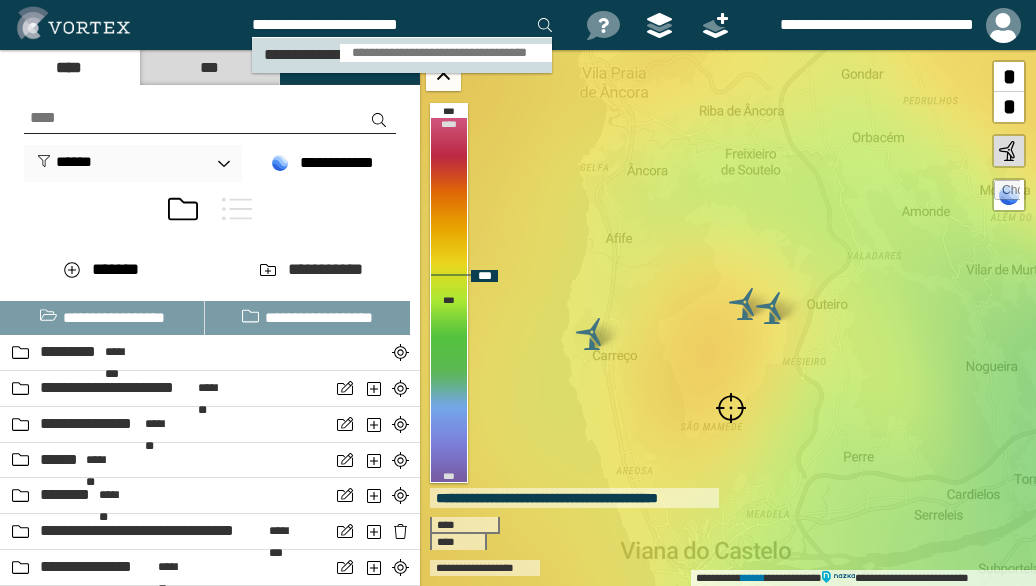 click on "**********" at bounding box center [446, 53] 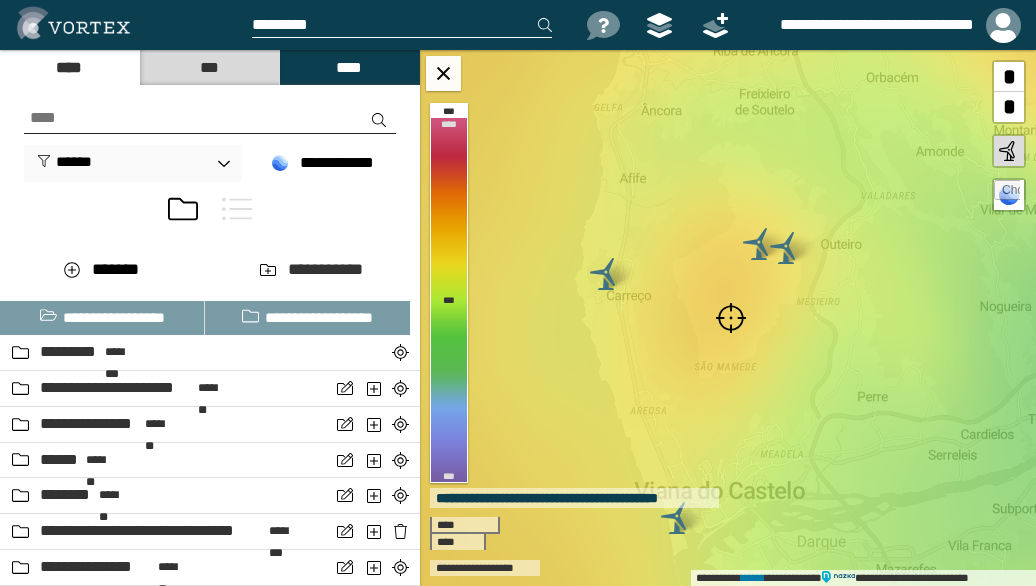 click at bounding box center (731, 318) 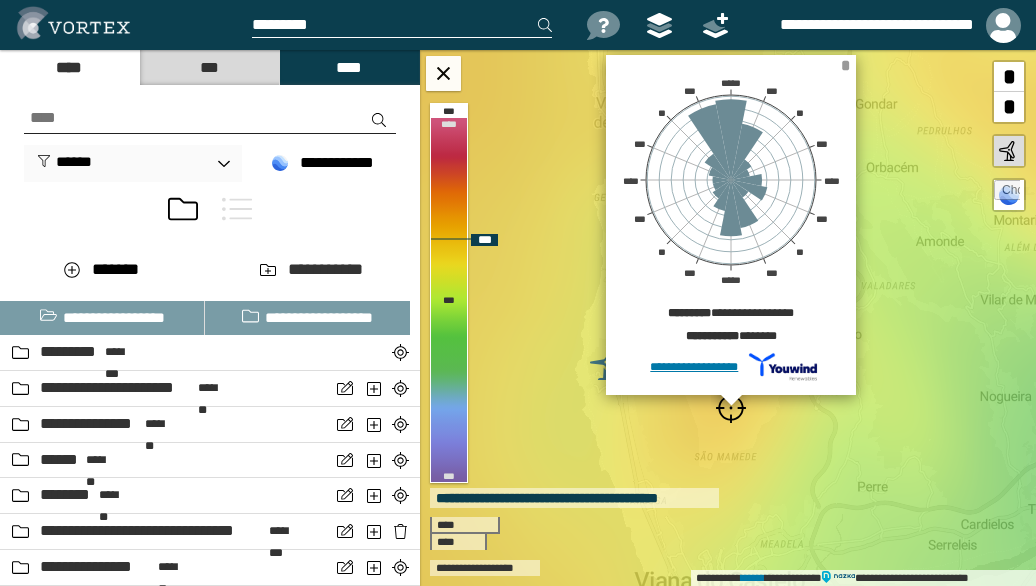 click on "*" at bounding box center (845, 65) 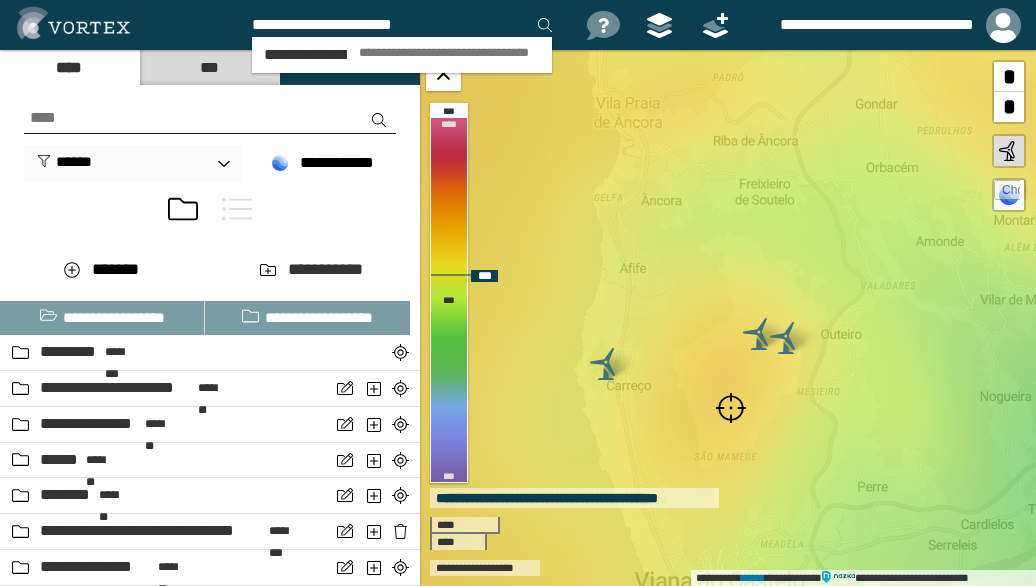 type on "**********" 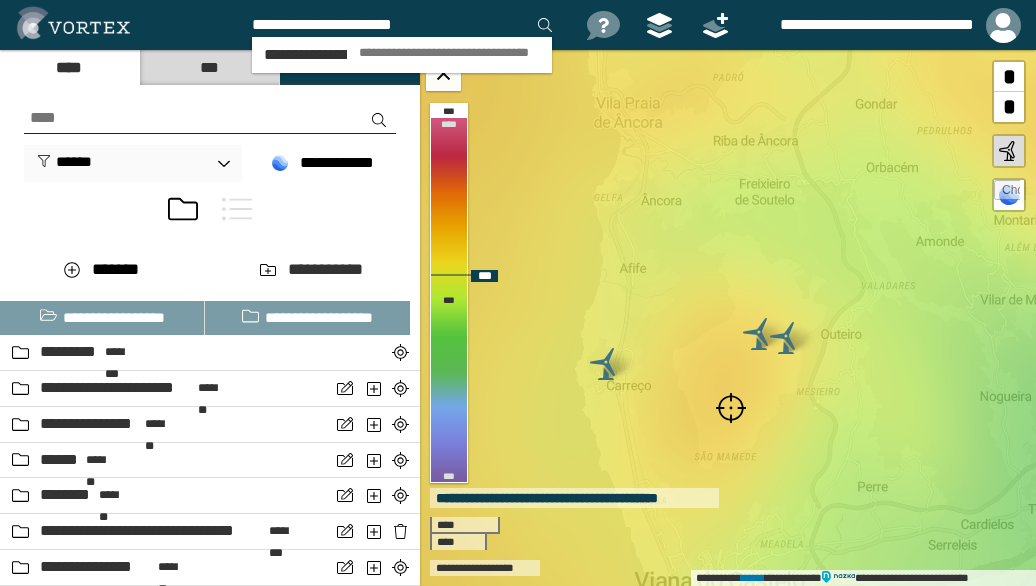 click on "**********" at bounding box center [449, 53] 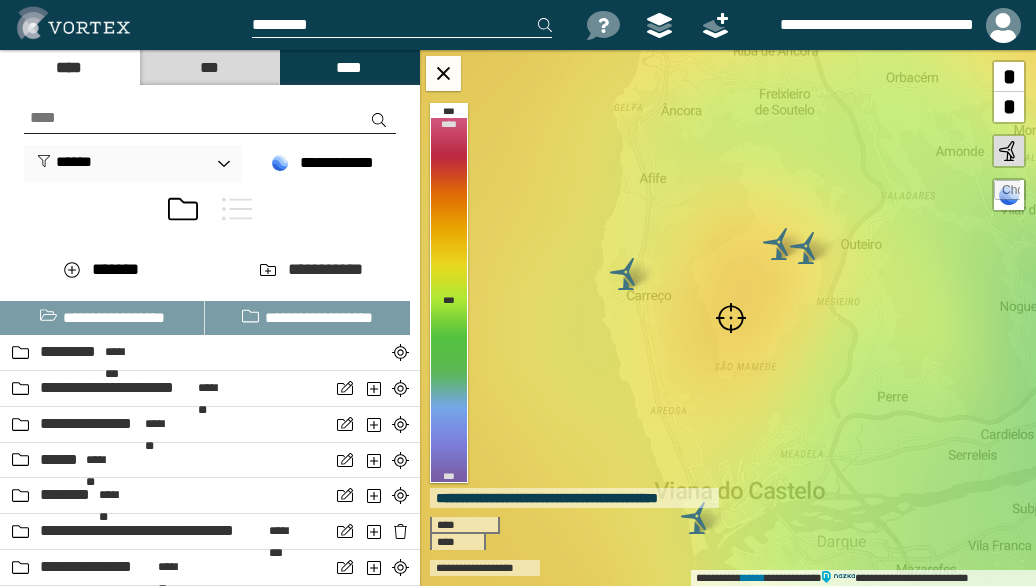 click at bounding box center (731, 318) 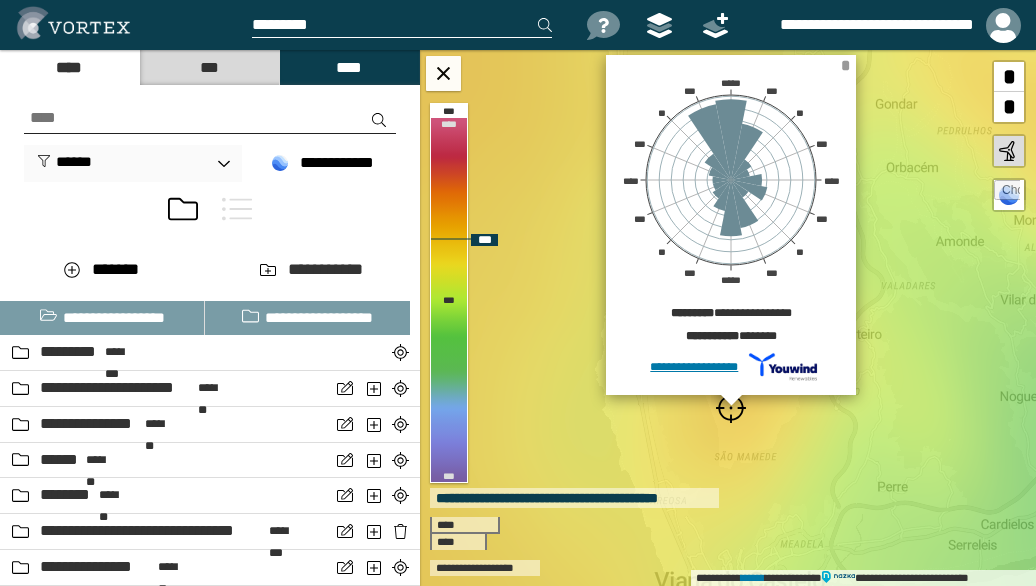 click on "*" at bounding box center (845, 65) 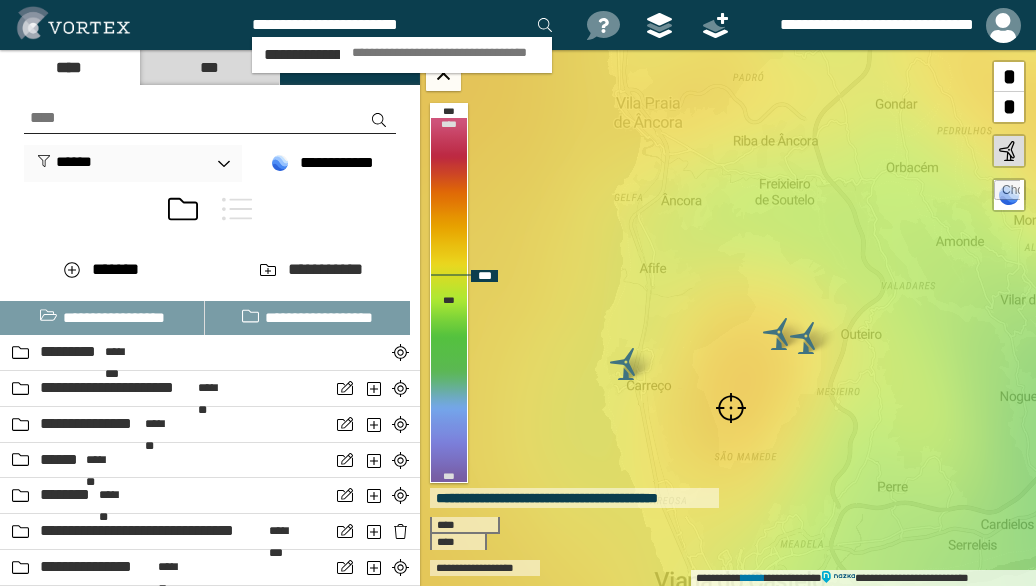 type on "**********" 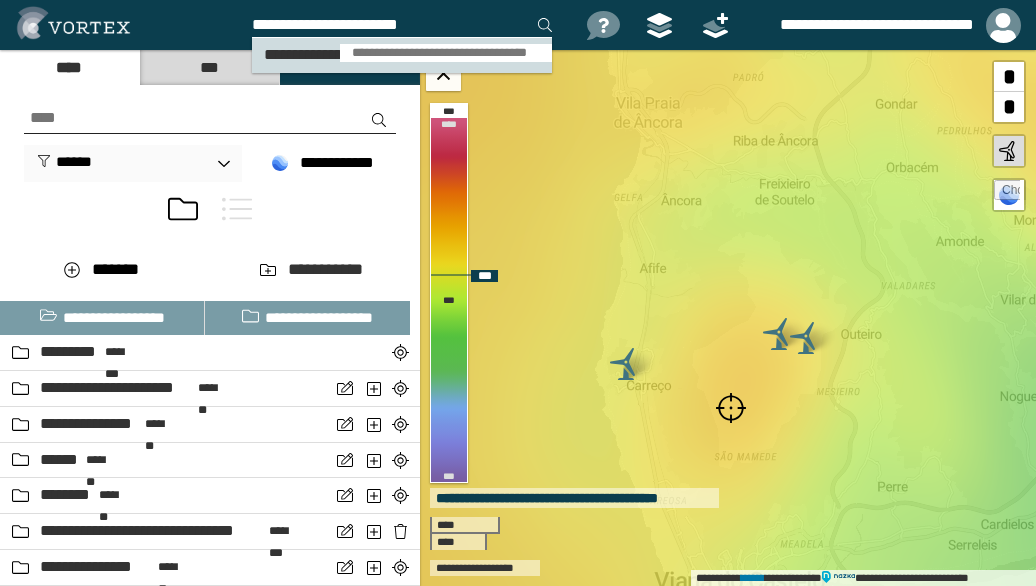click on "**********" at bounding box center [446, 53] 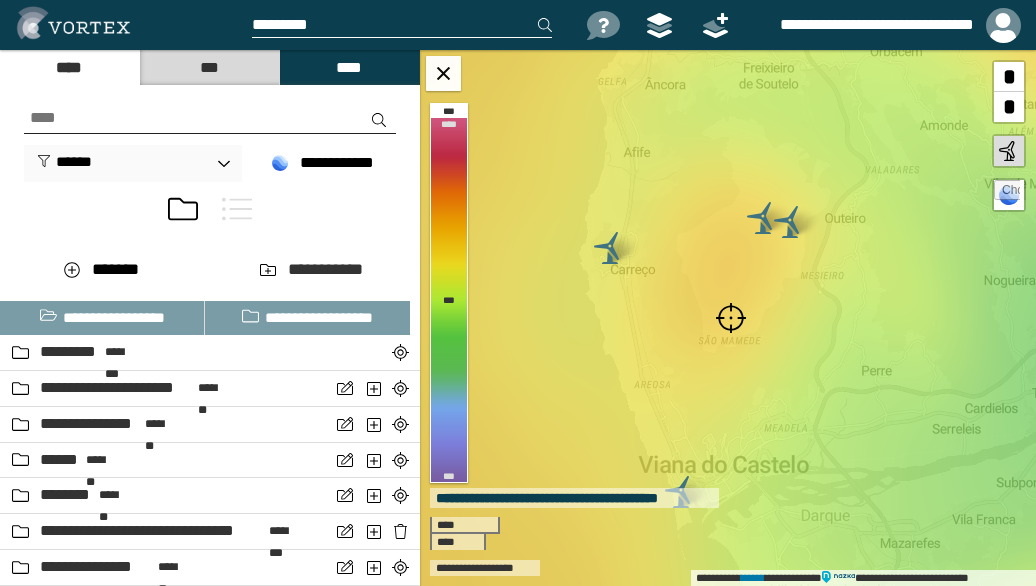 click at bounding box center [731, 318] 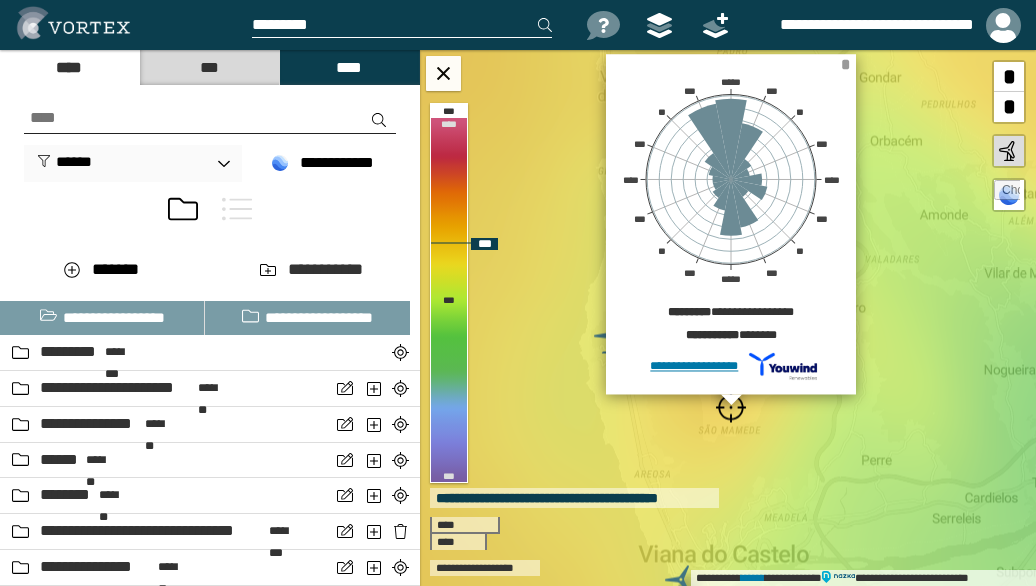 click on "*" at bounding box center (845, 64) 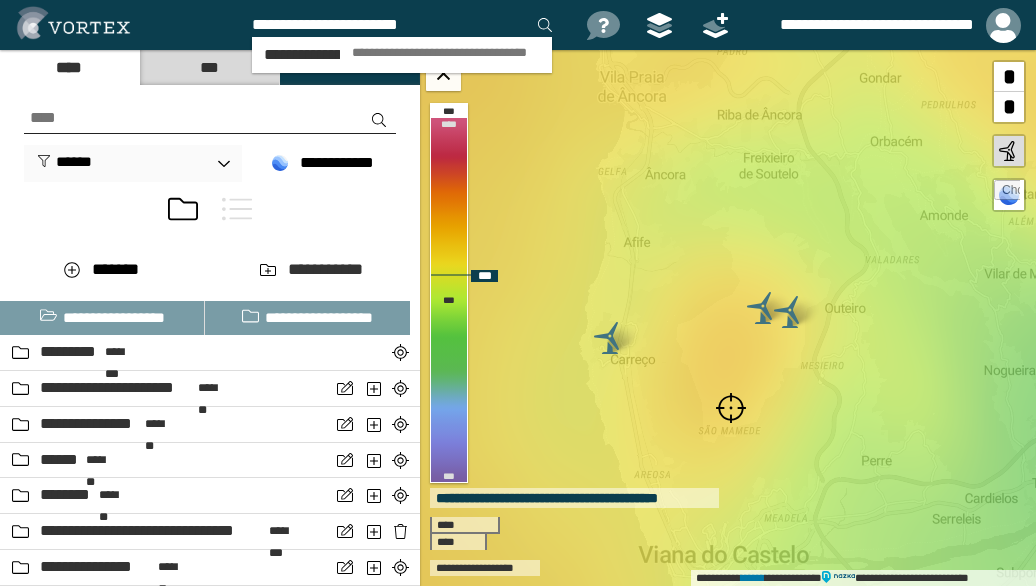 type on "**********" 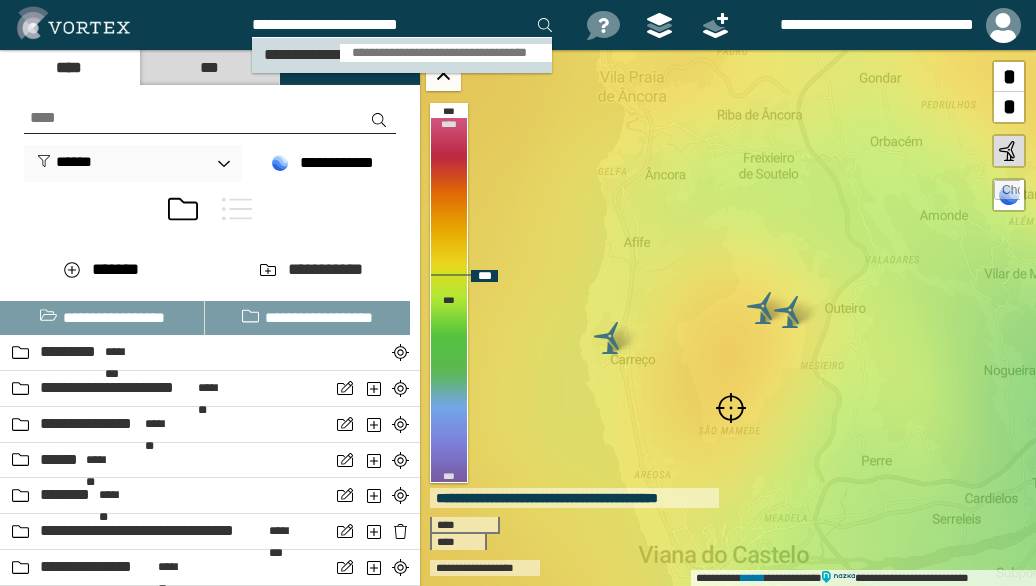 click on "**********" at bounding box center (446, 53) 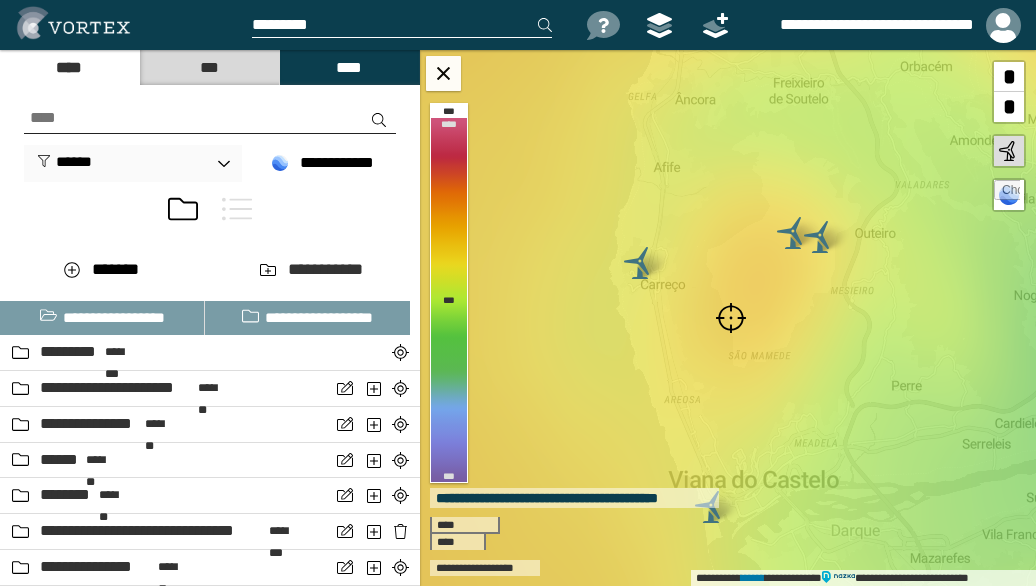 click at bounding box center (731, 318) 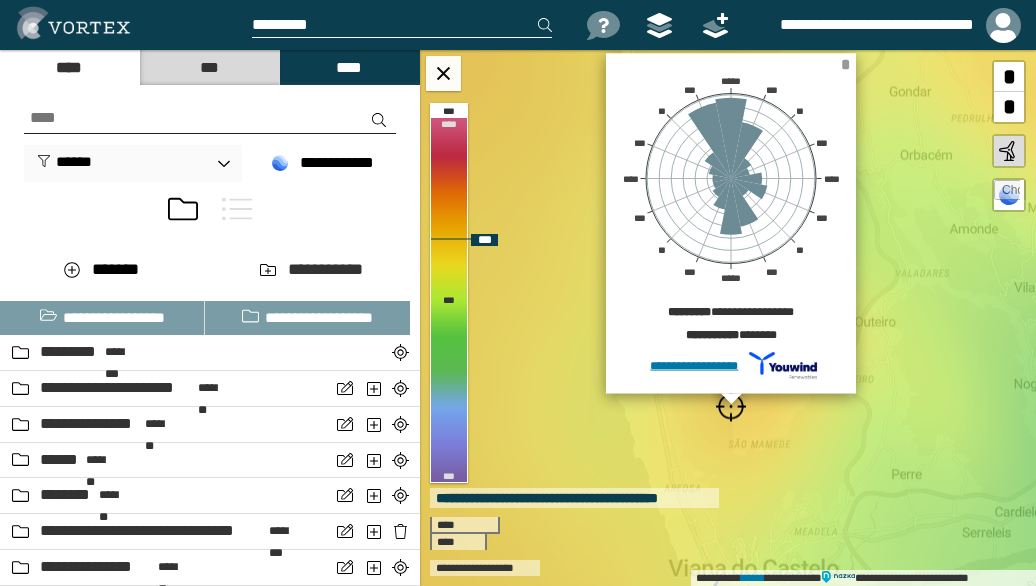 click on "*" at bounding box center (845, 64) 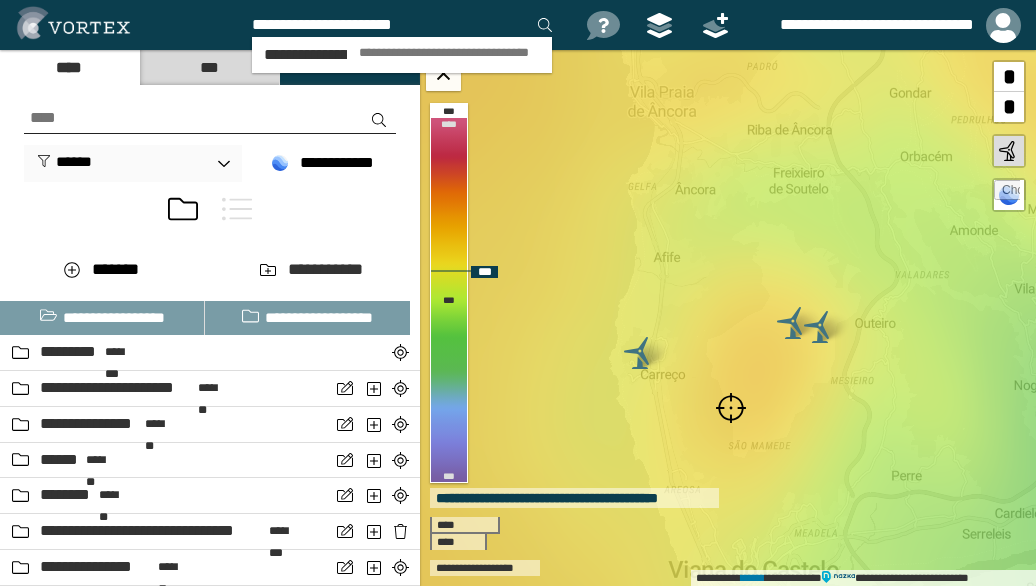 type on "**********" 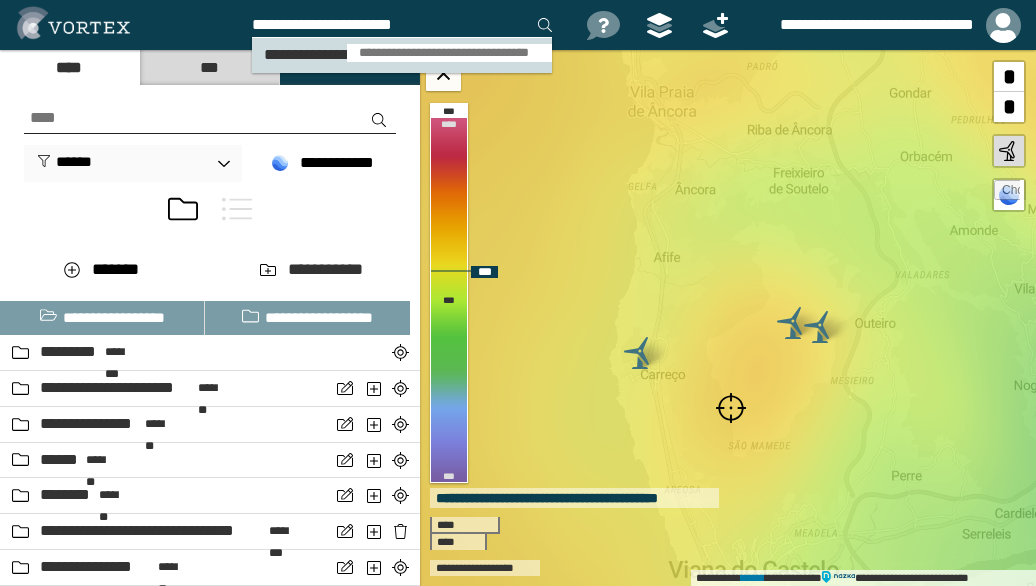 click on "**********" at bounding box center (449, 53) 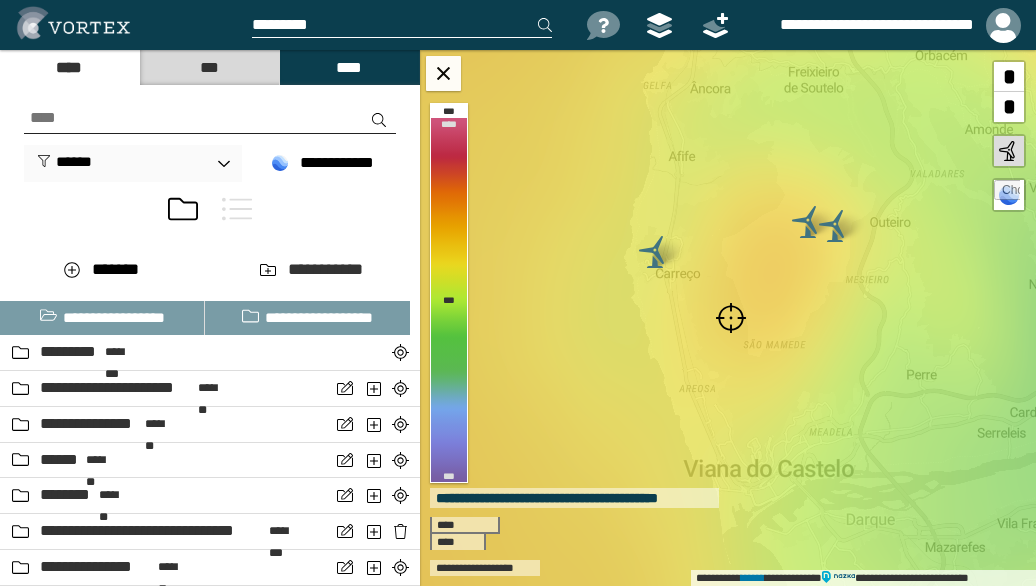 click at bounding box center [731, 318] 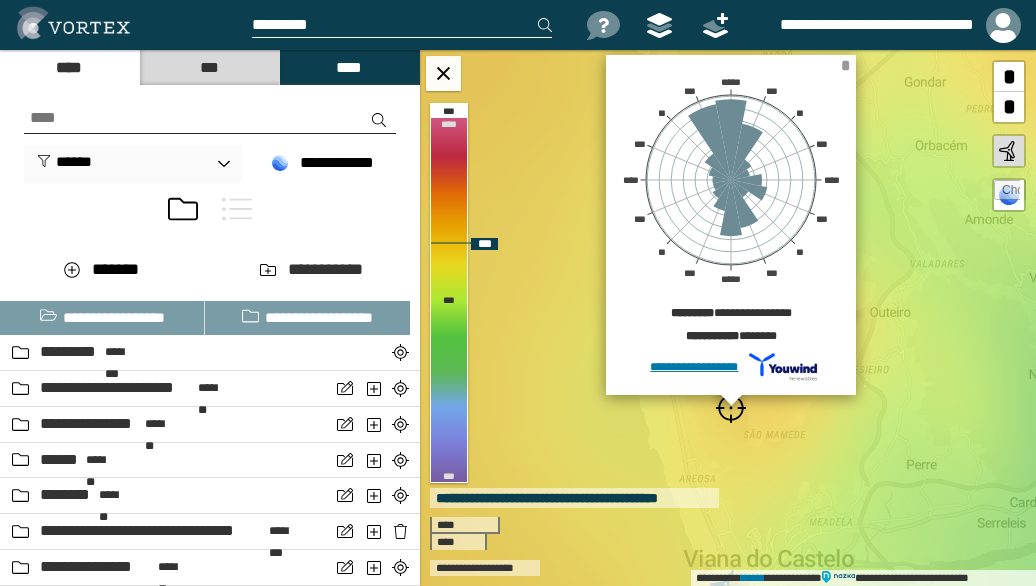 click on "*" at bounding box center [845, 65] 